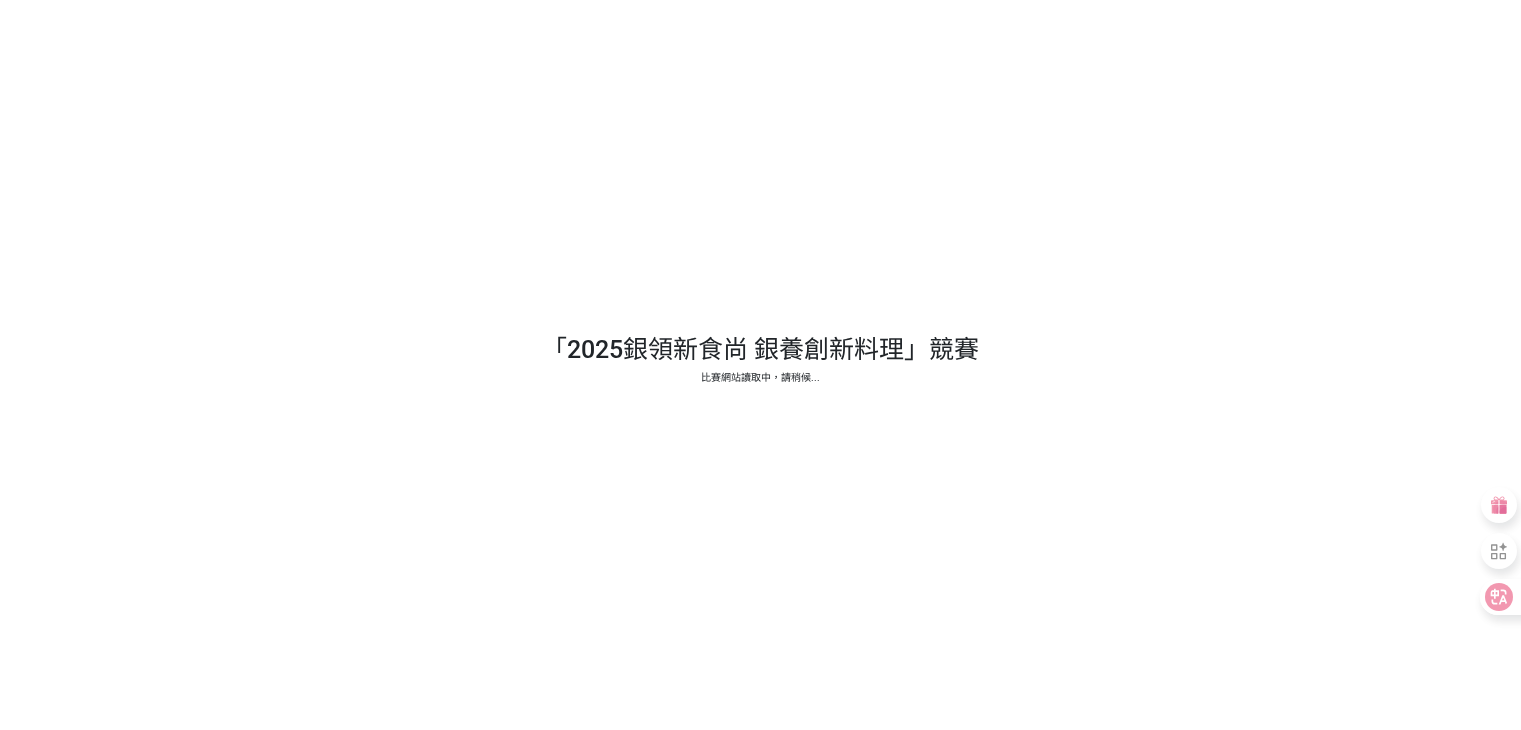 scroll, scrollTop: 0, scrollLeft: 0, axis: both 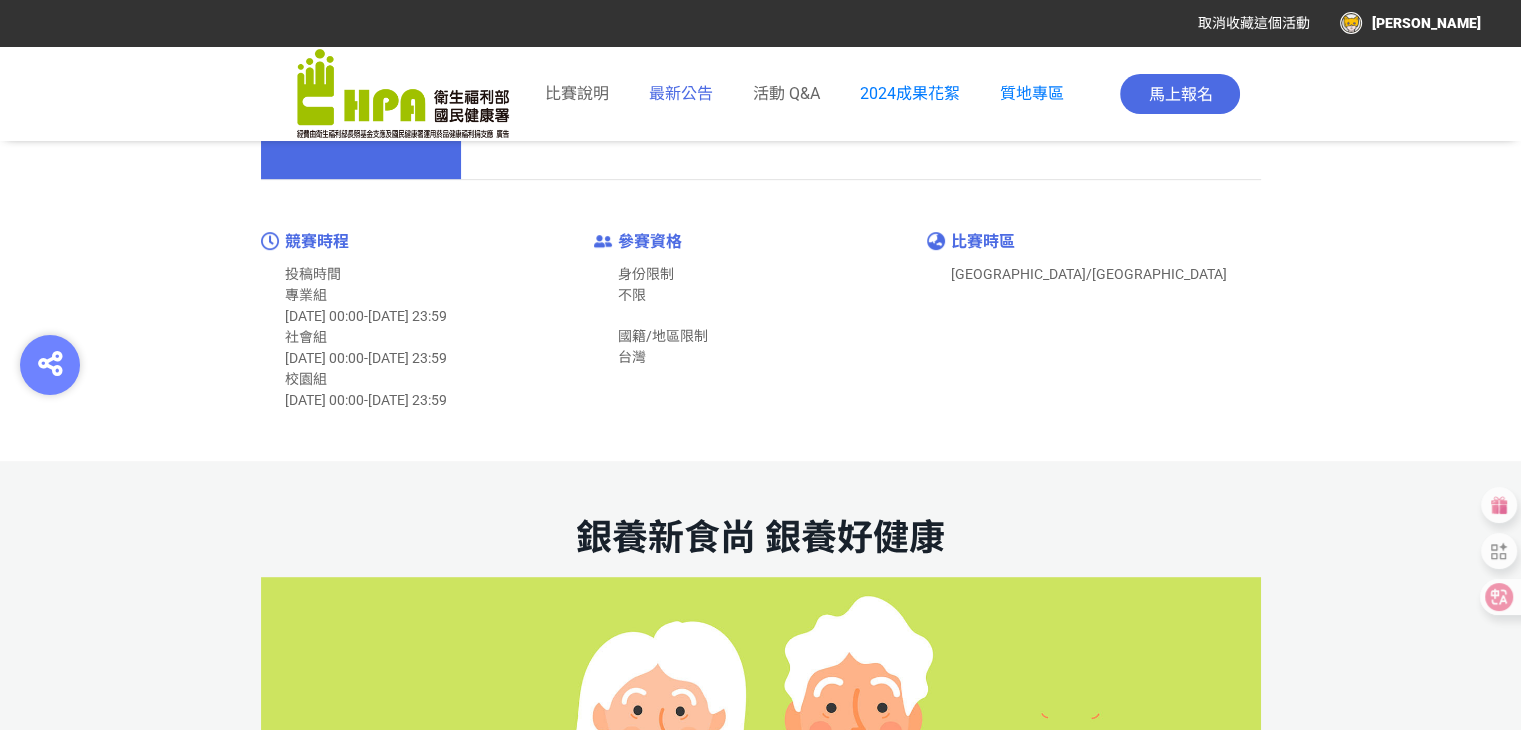 click on "最新公告" at bounding box center (681, 93) 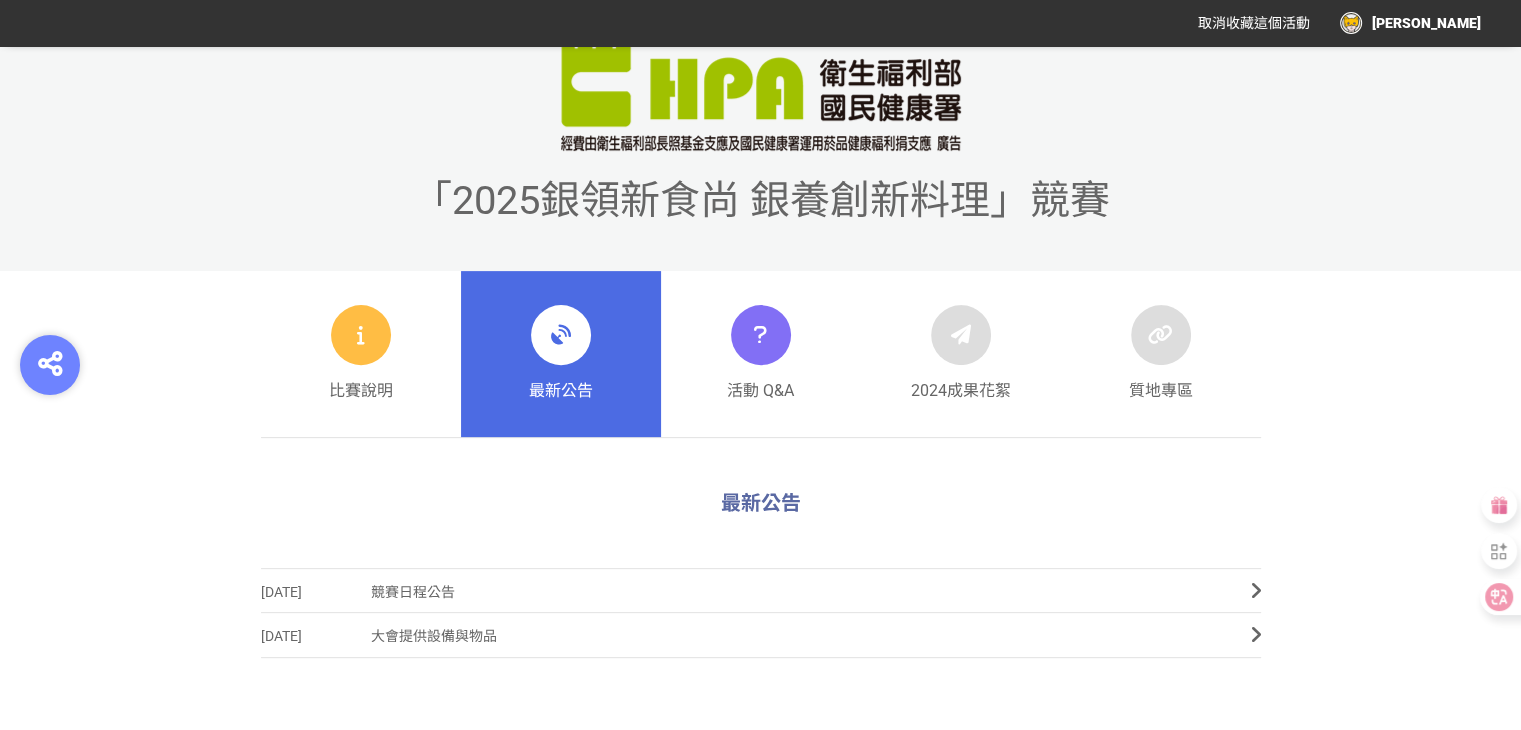 scroll, scrollTop: 800, scrollLeft: 0, axis: vertical 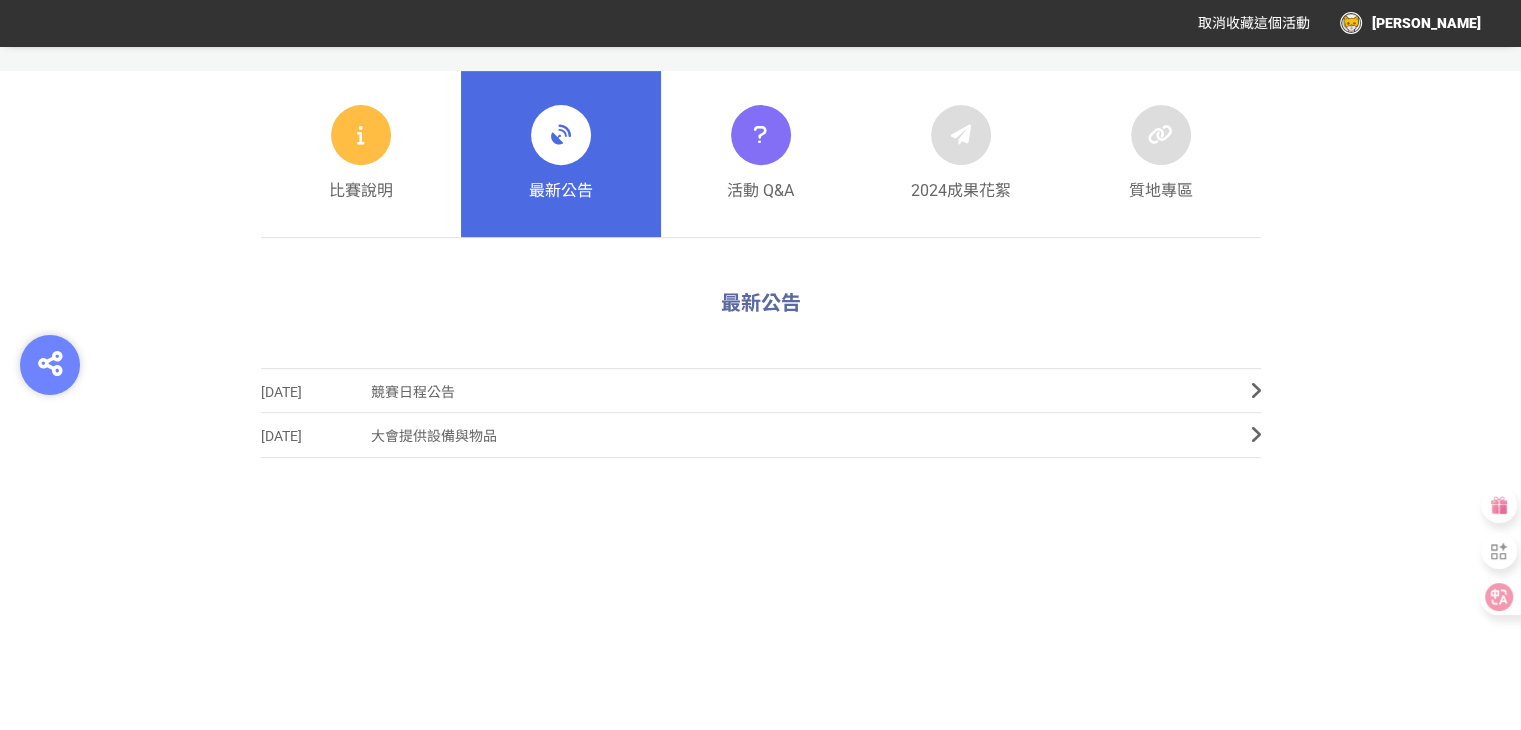click on "競賽日程公告" at bounding box center [796, 392] 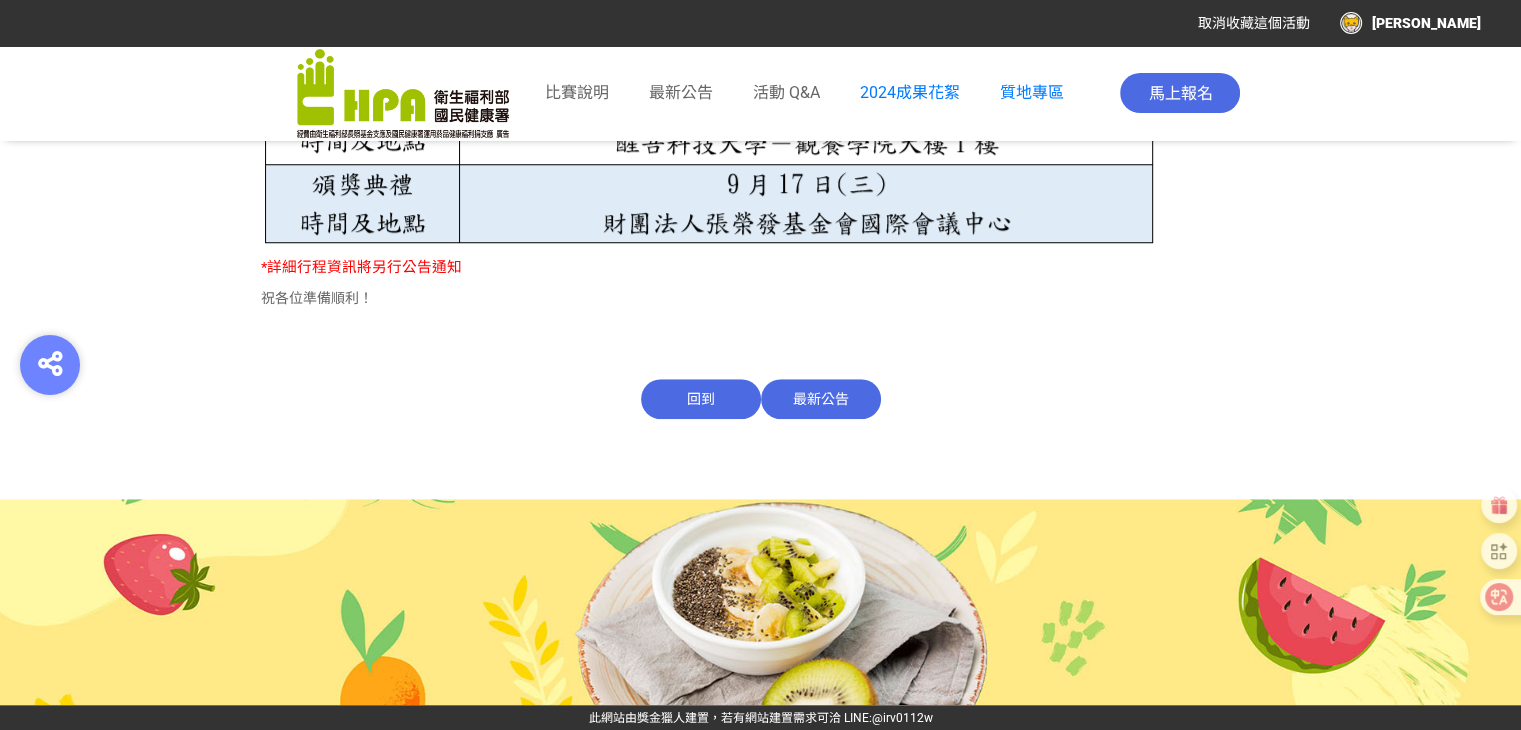 scroll, scrollTop: 712, scrollLeft: 0, axis: vertical 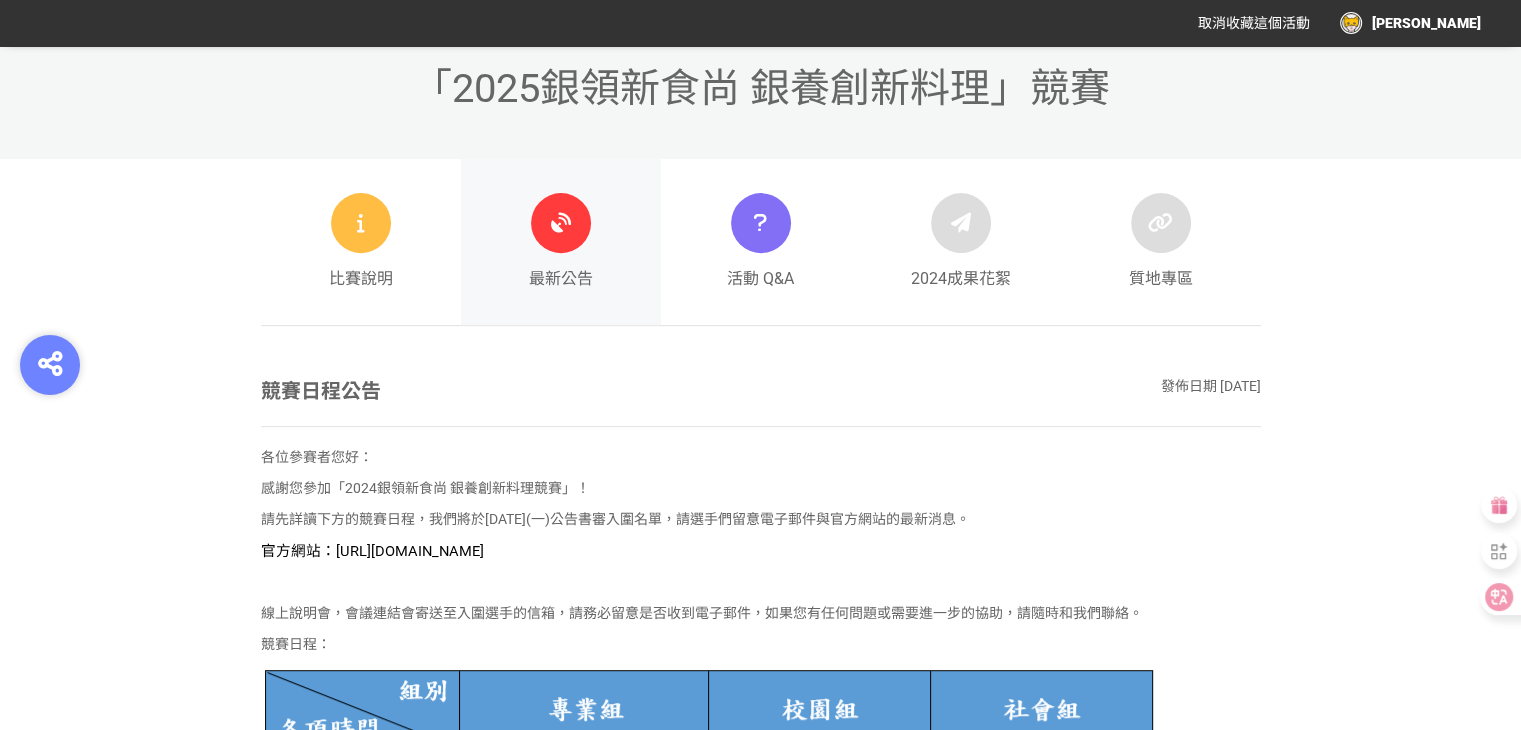 click at bounding box center [561, 223] 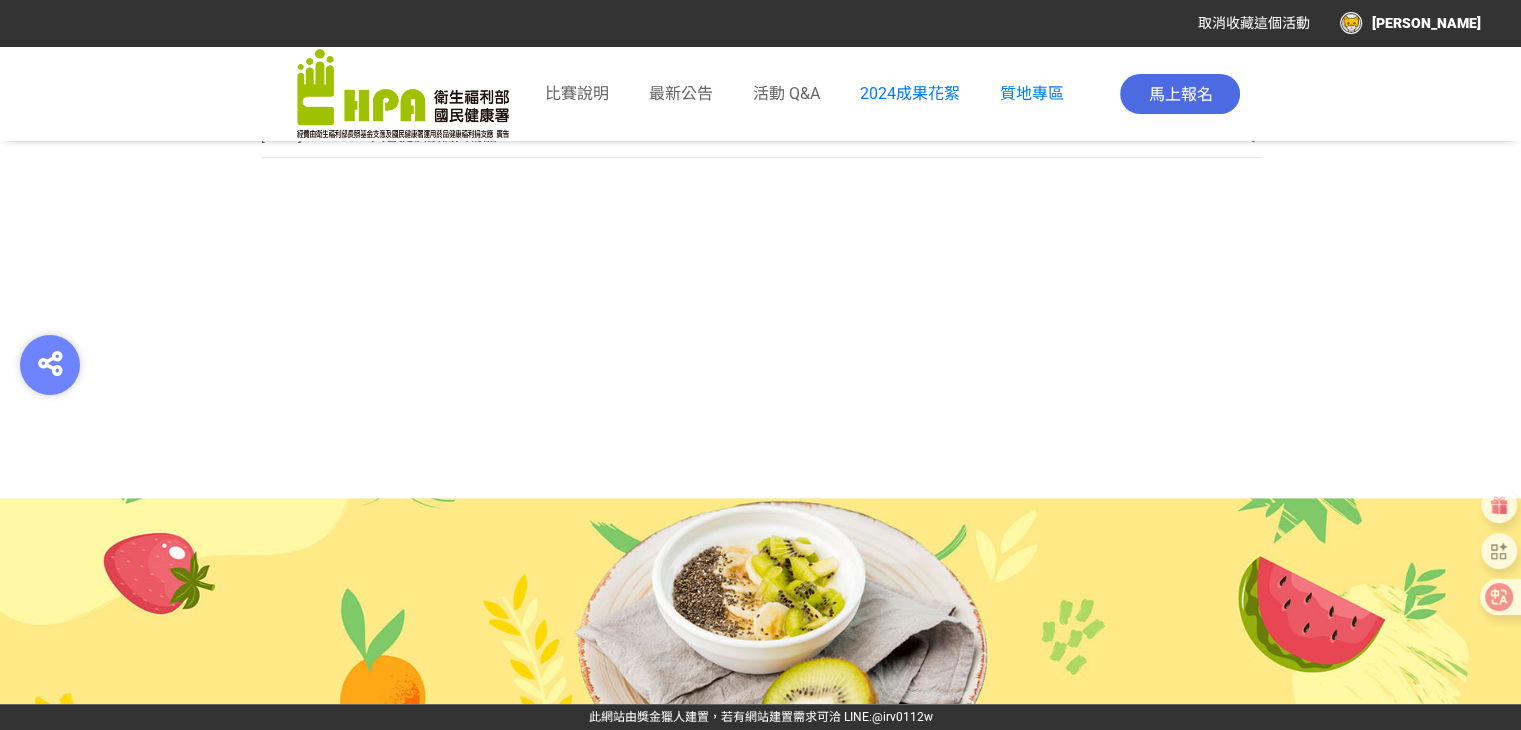 scroll, scrollTop: 0, scrollLeft: 0, axis: both 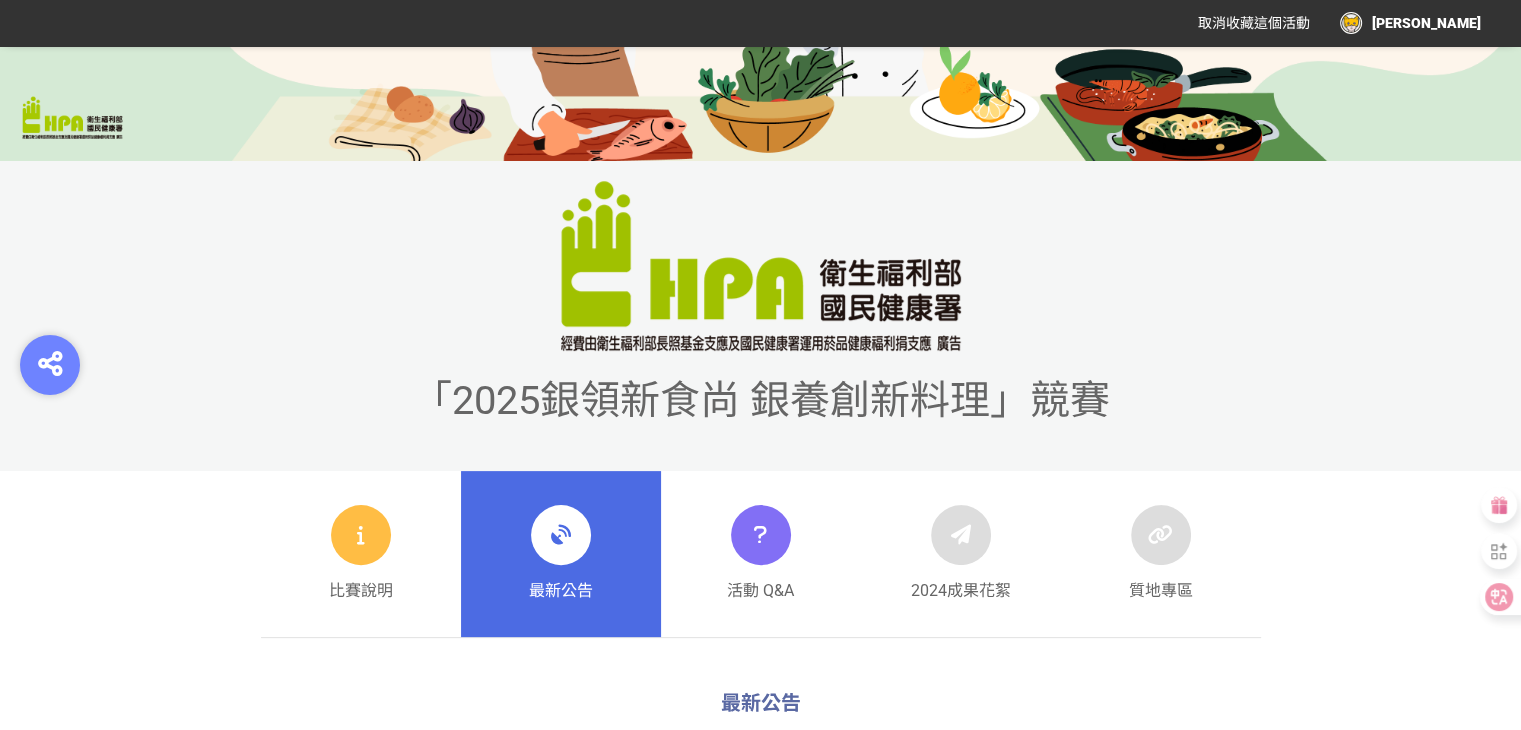 click on "[PERSON_NAME]" at bounding box center (1410, 23) 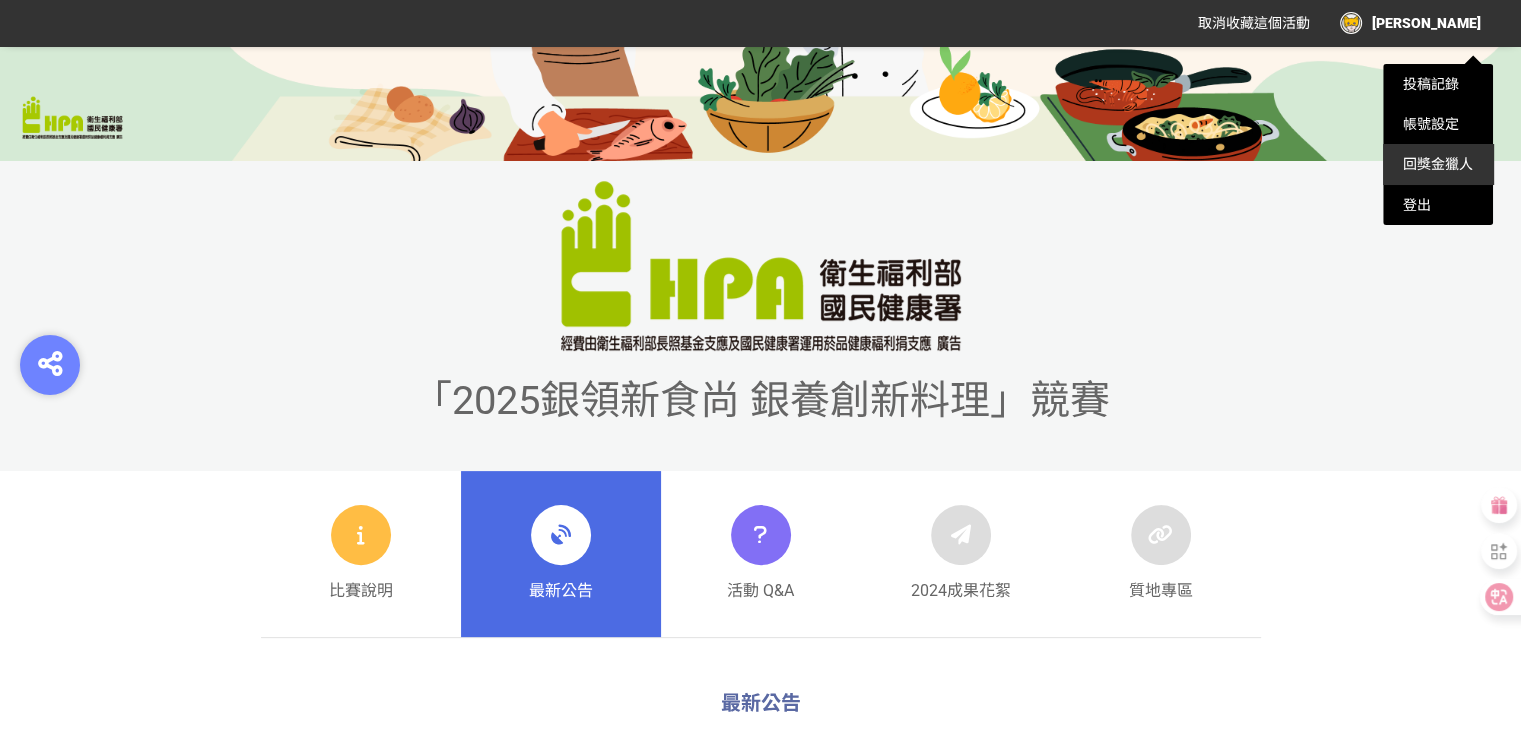 click on "回獎金獵人" at bounding box center [1438, 164] 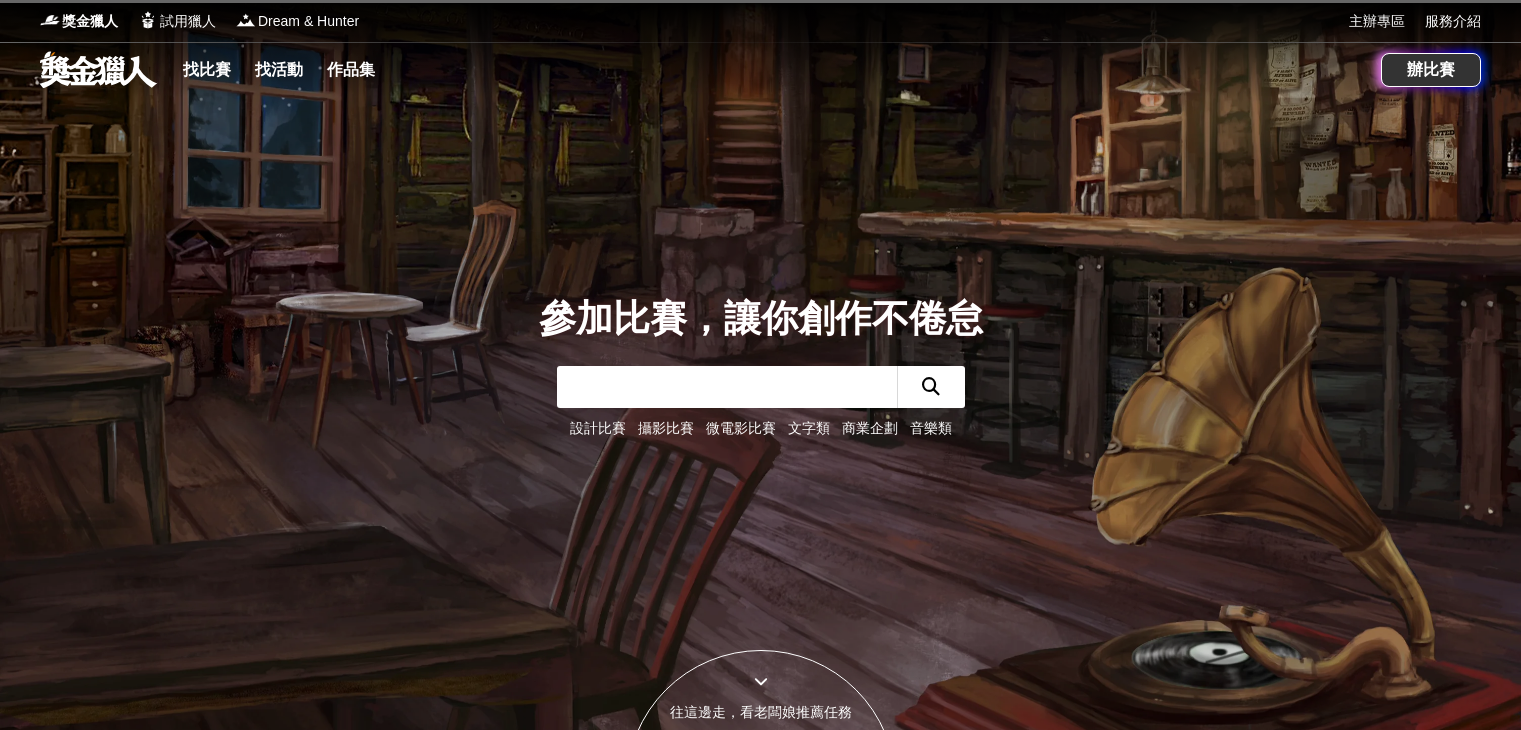 scroll, scrollTop: 0, scrollLeft: 0, axis: both 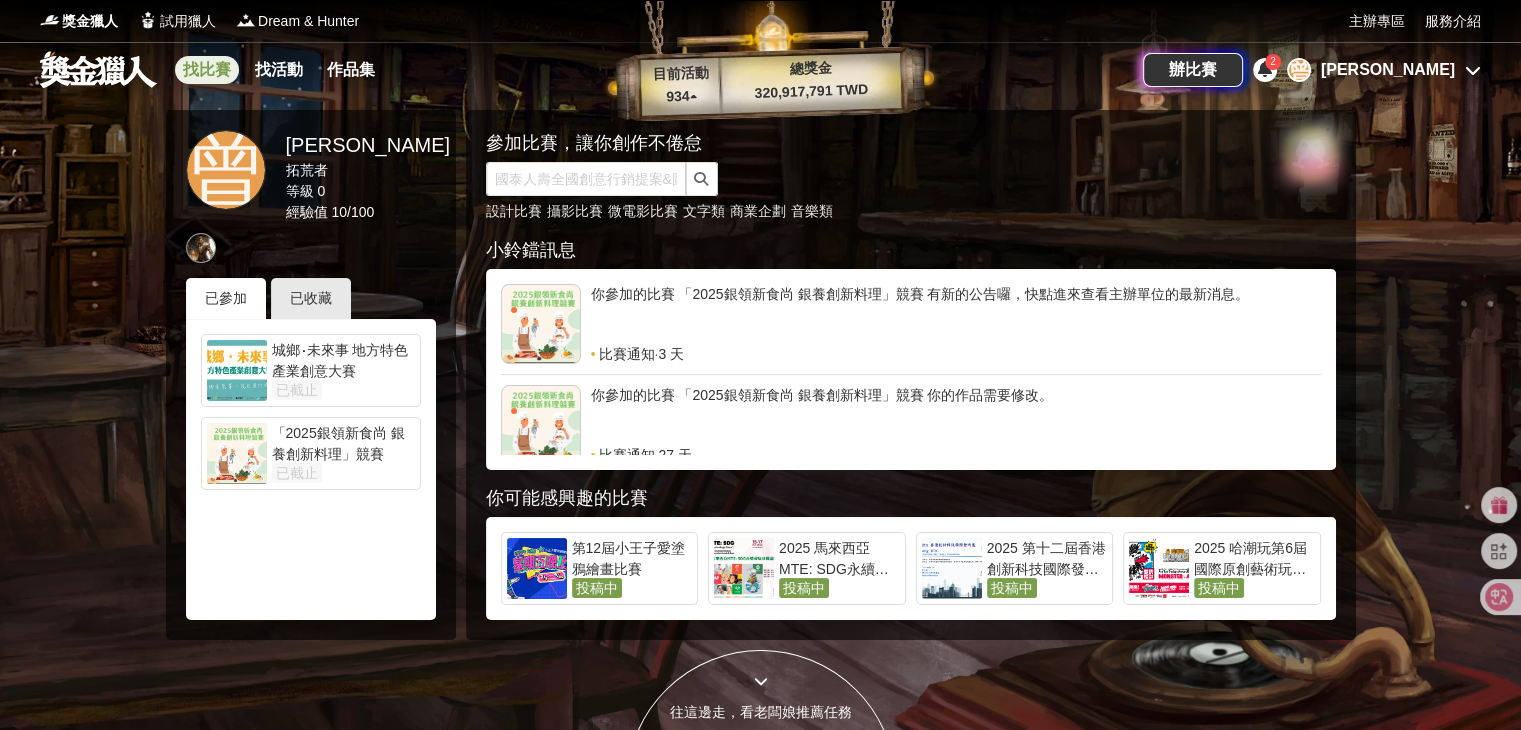 click on "找比賽" at bounding box center [207, 70] 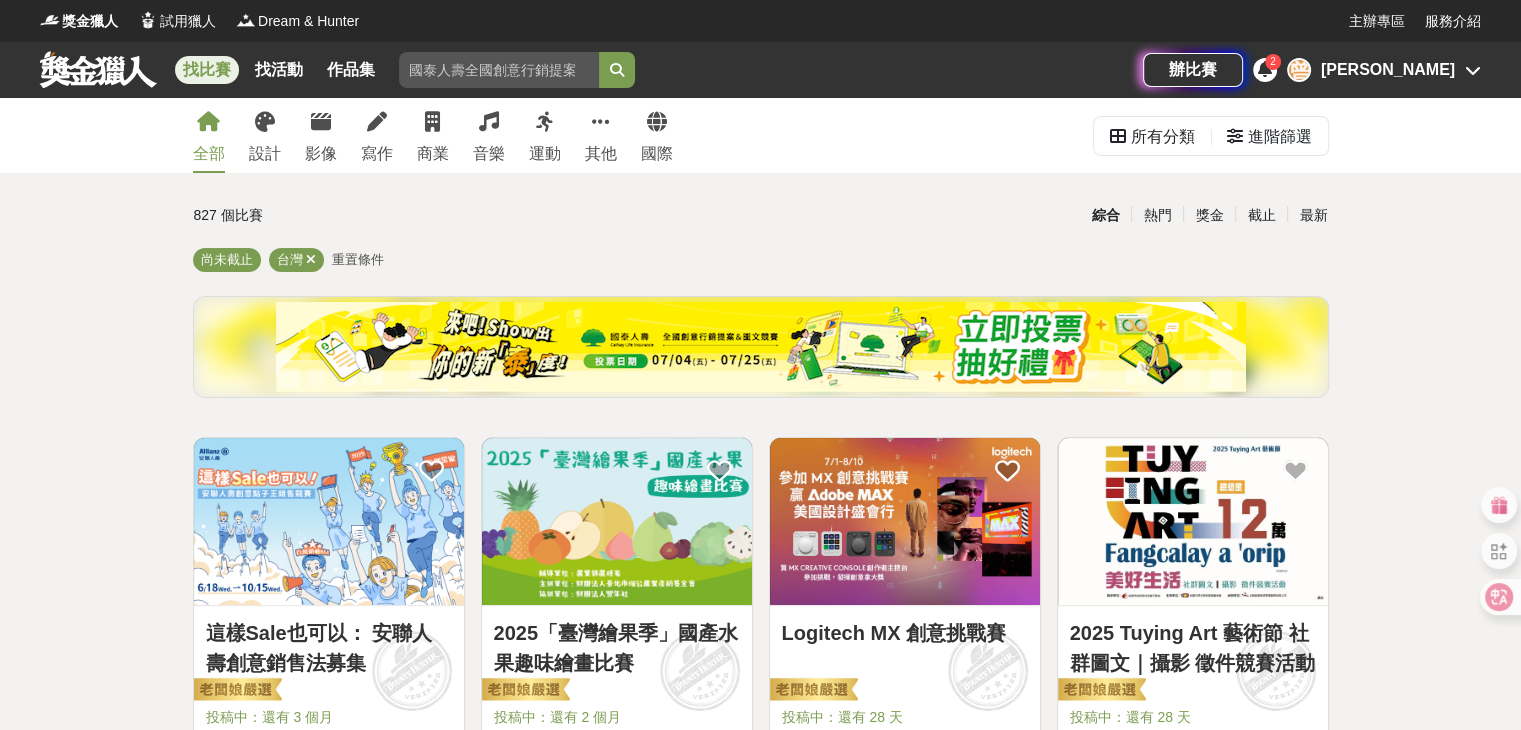 click at bounding box center (499, 70) 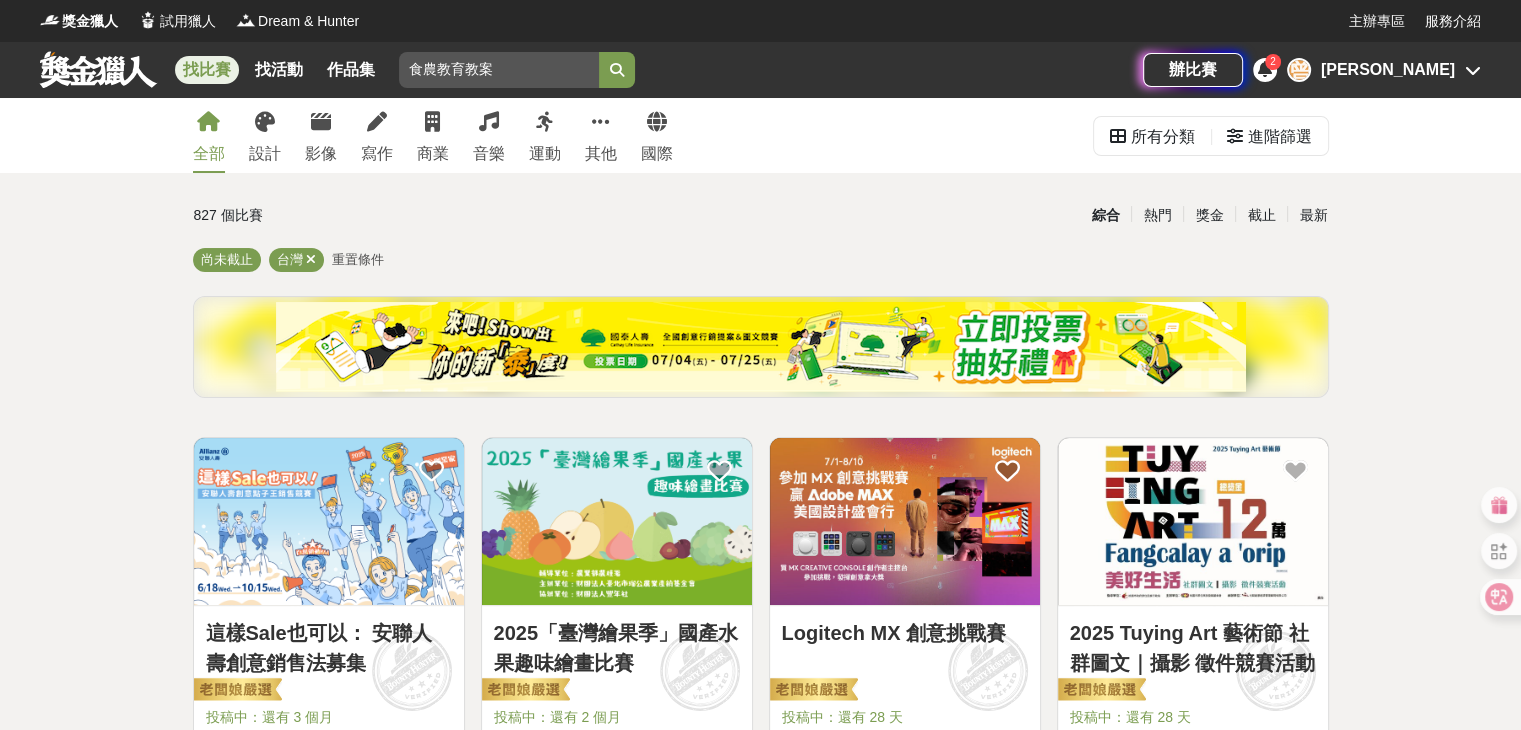 click at bounding box center [617, 70] 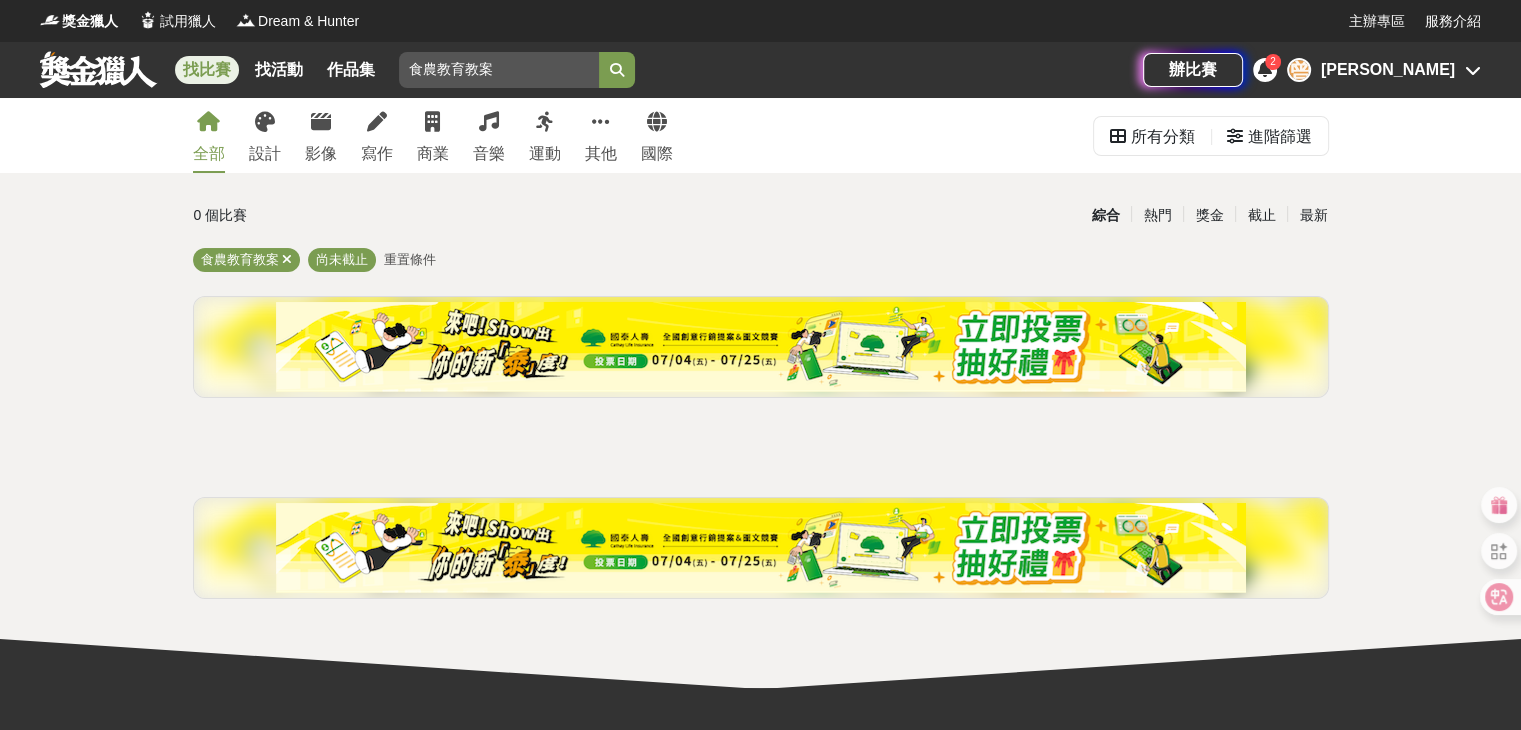 click on "食農教育教案" at bounding box center [499, 70] 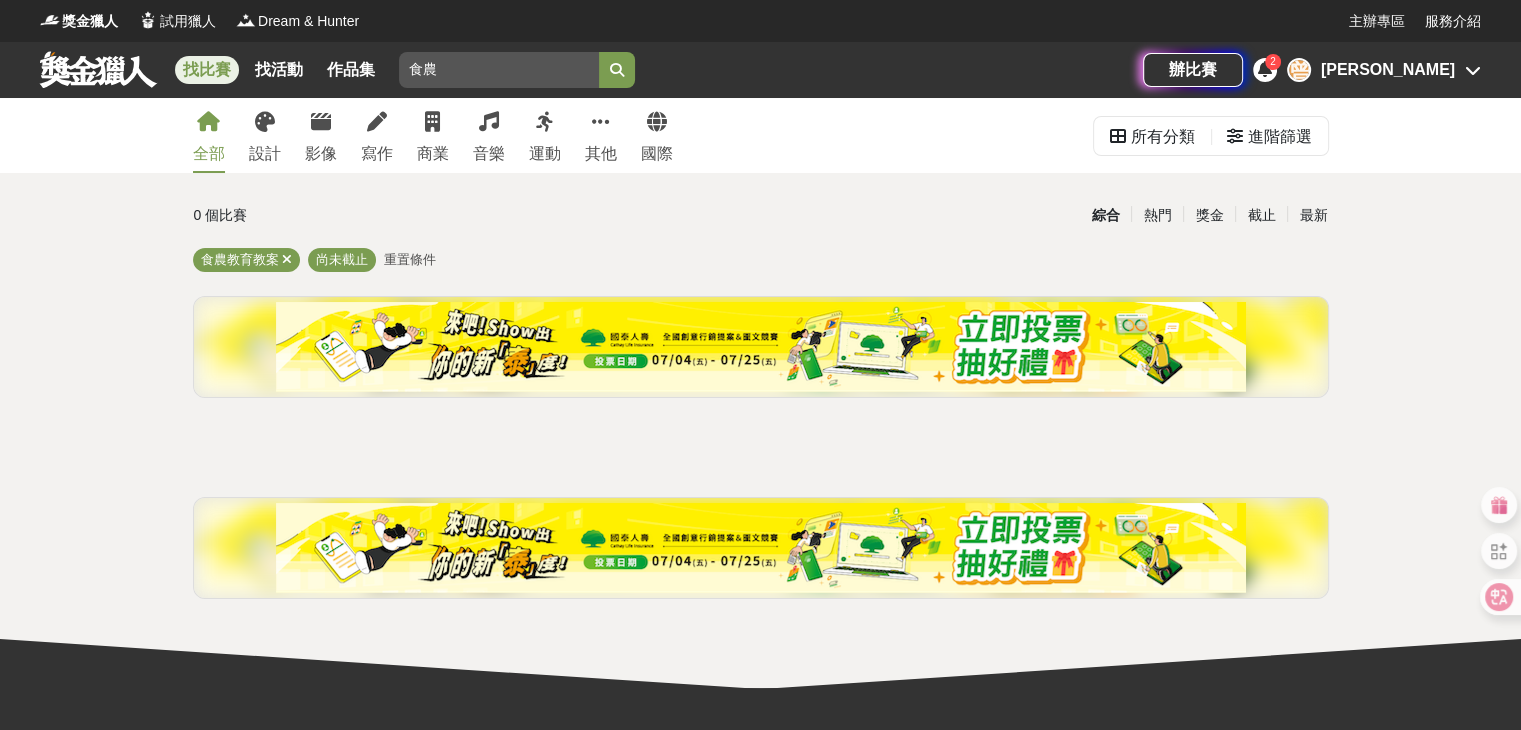 type on "食" 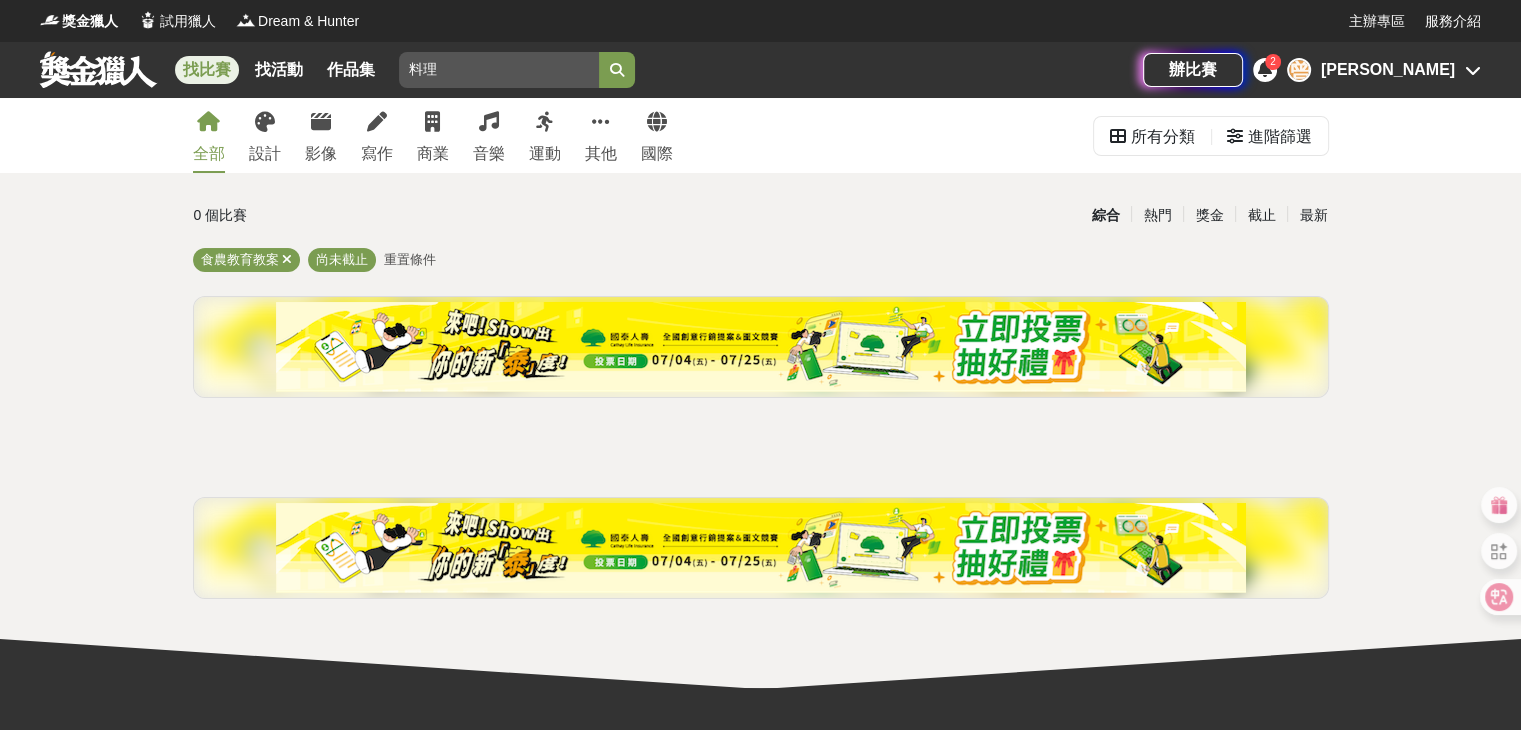 click at bounding box center [617, 70] 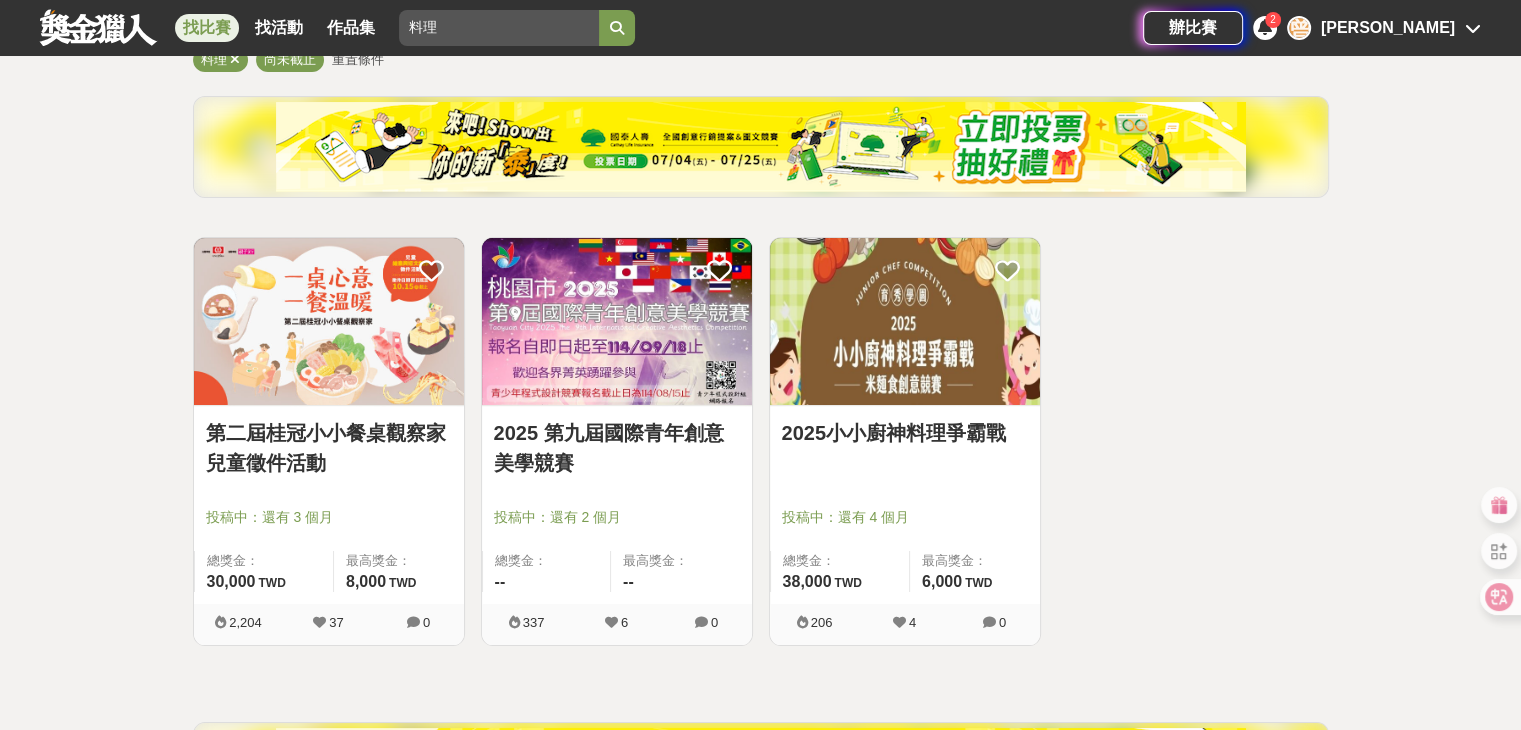 scroll, scrollTop: 0, scrollLeft: 0, axis: both 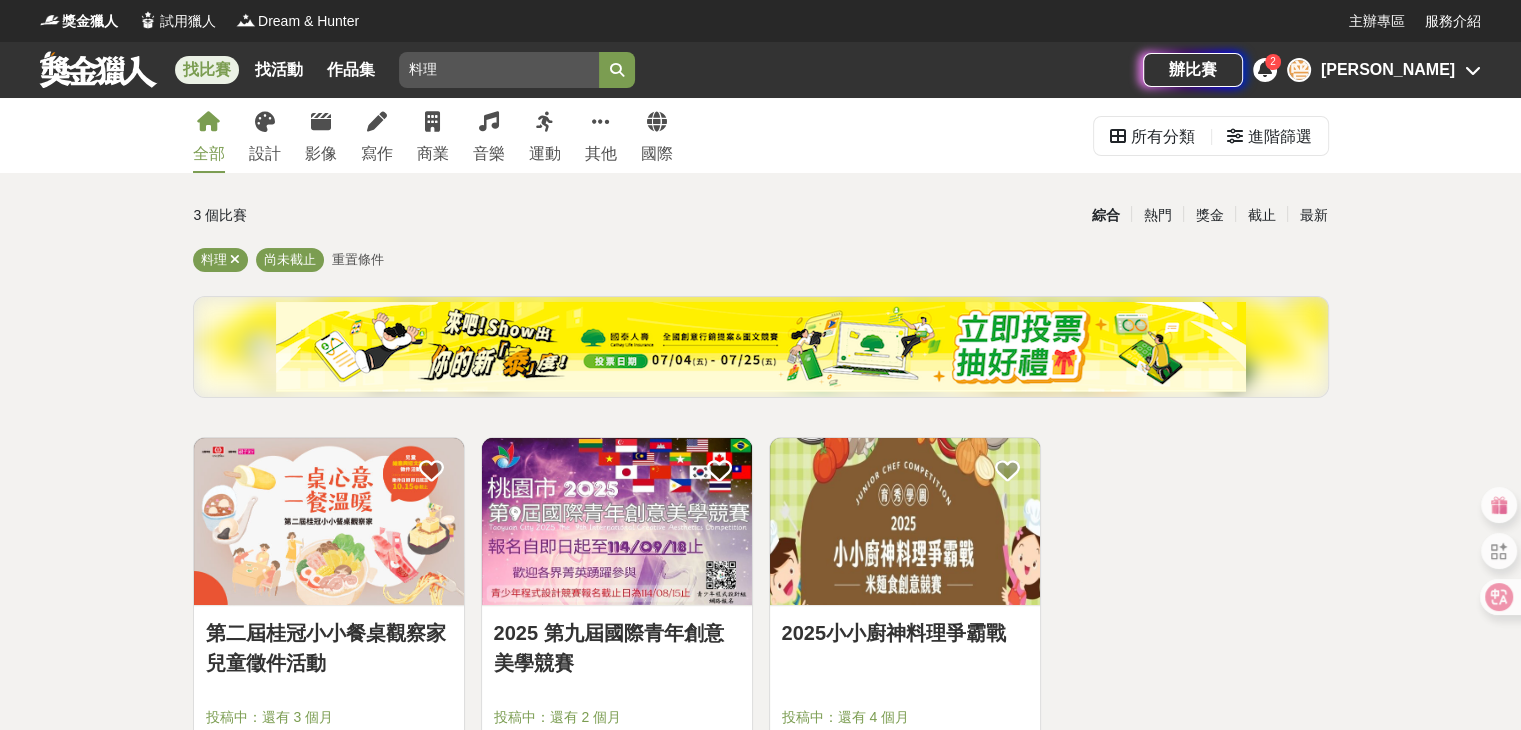 type on "料" 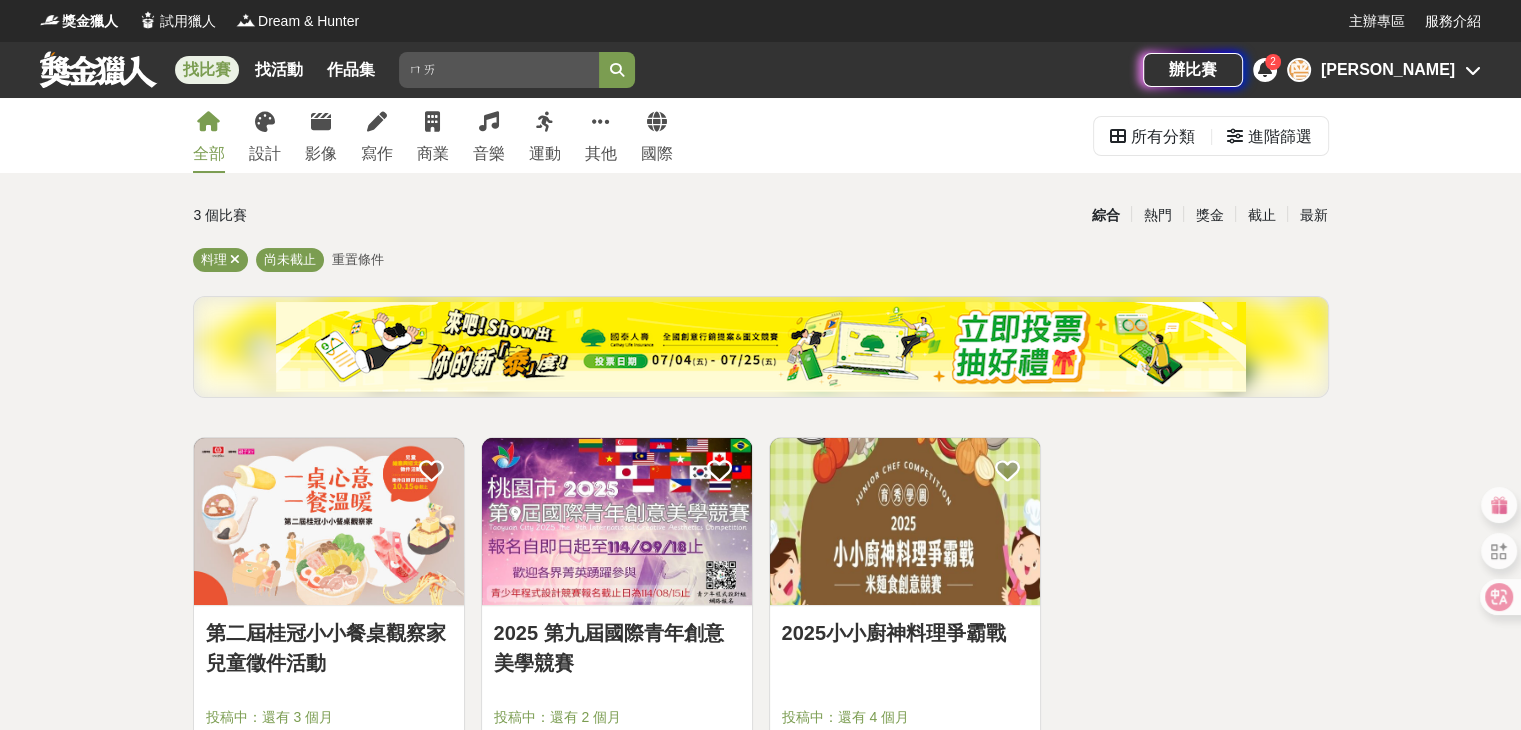 type on "ㄇ" 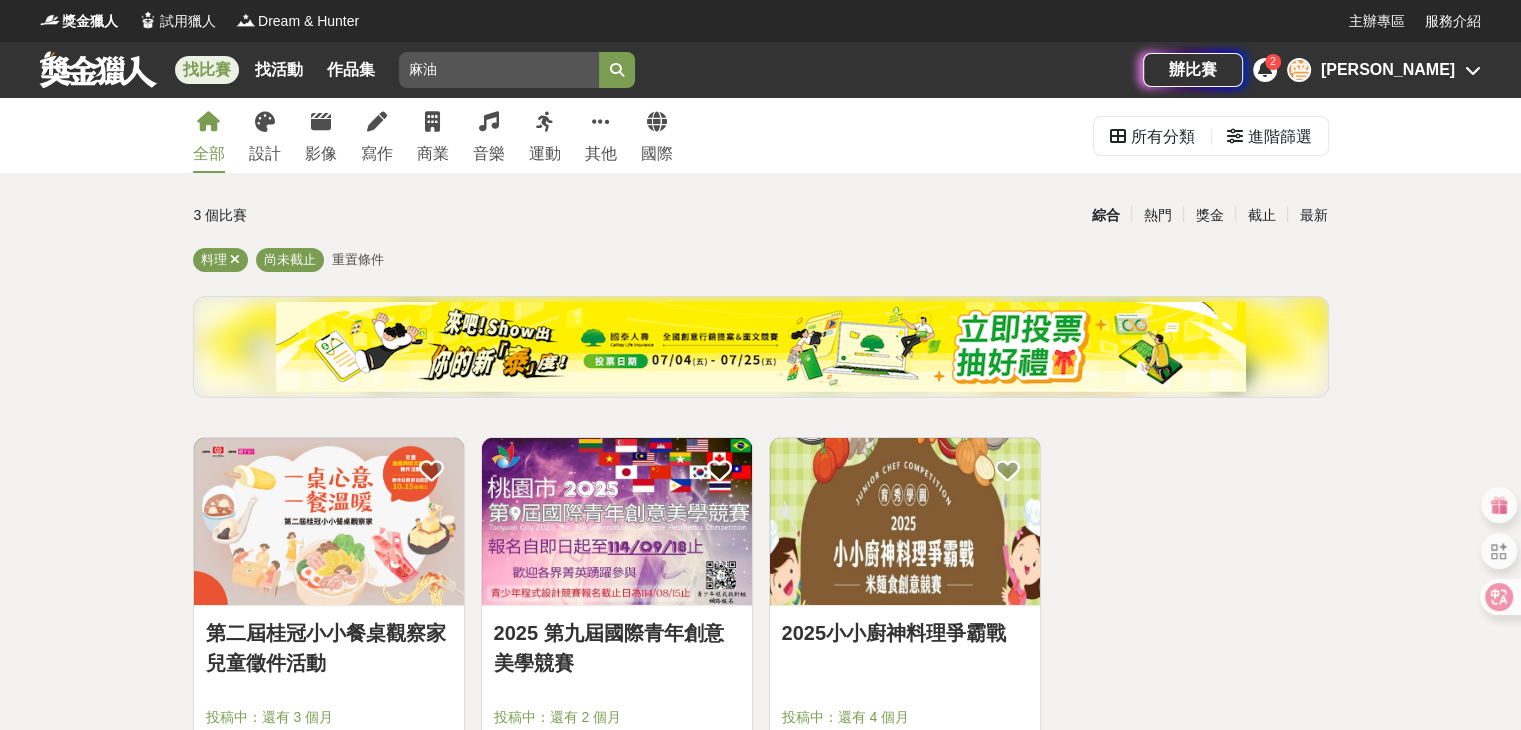 click at bounding box center [617, 70] 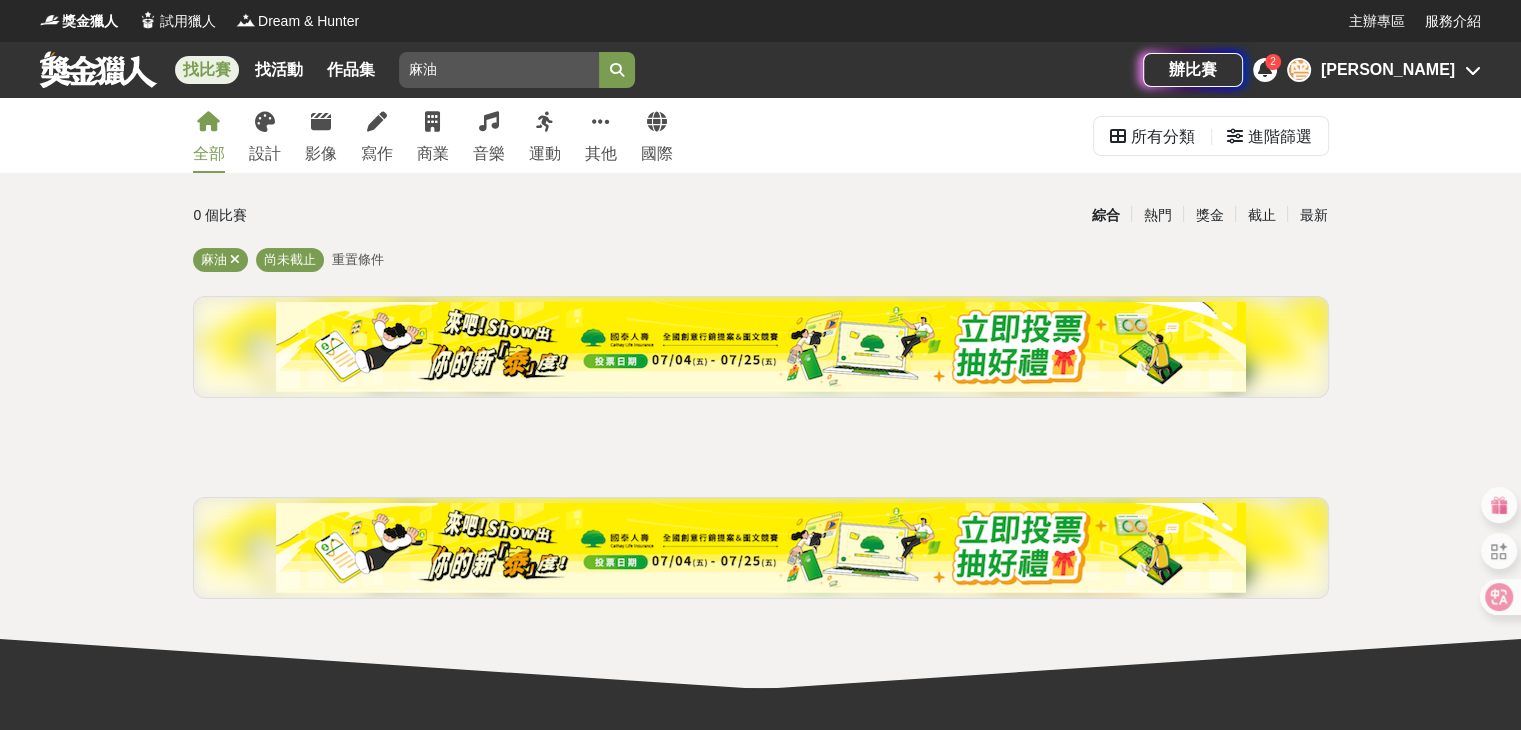 type on "麻" 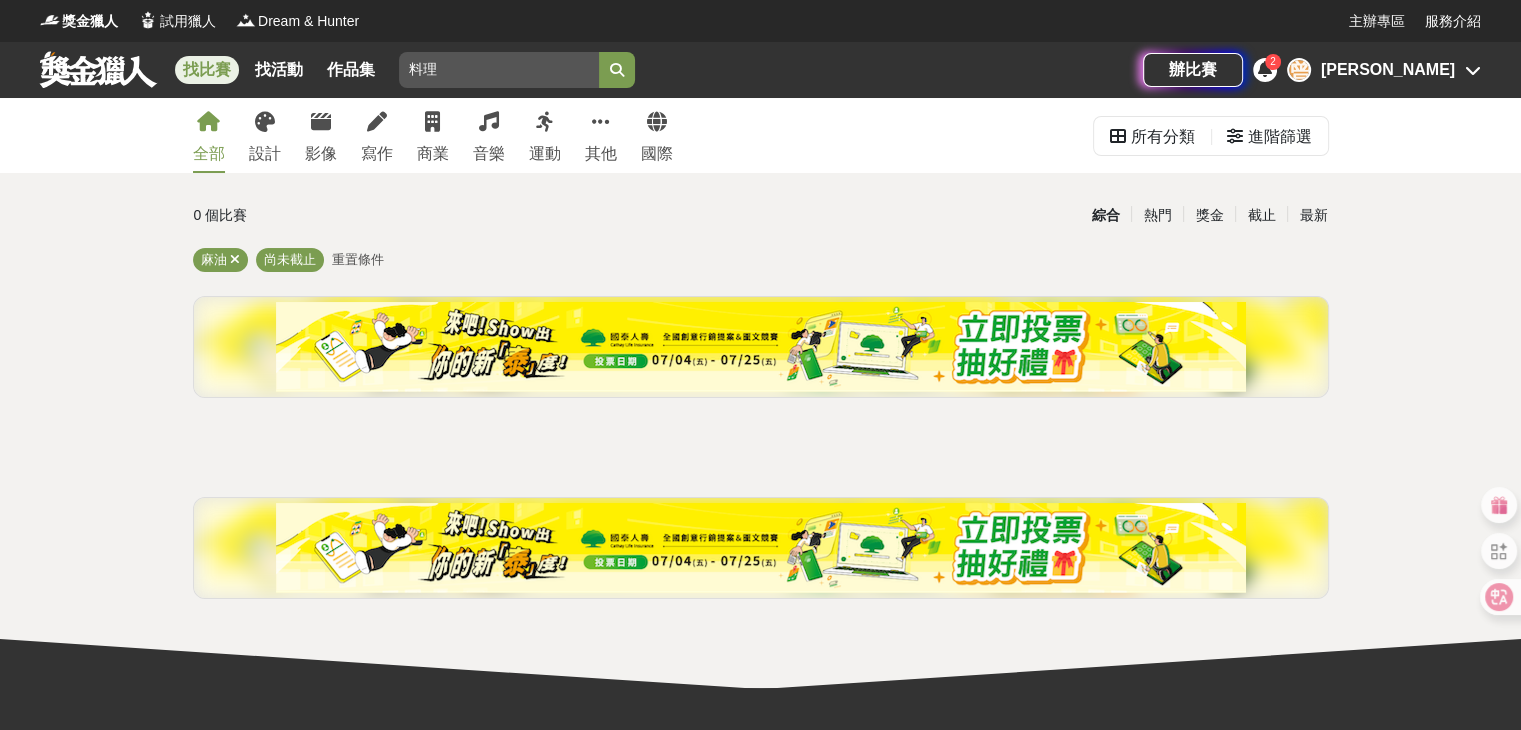 type on "廖" 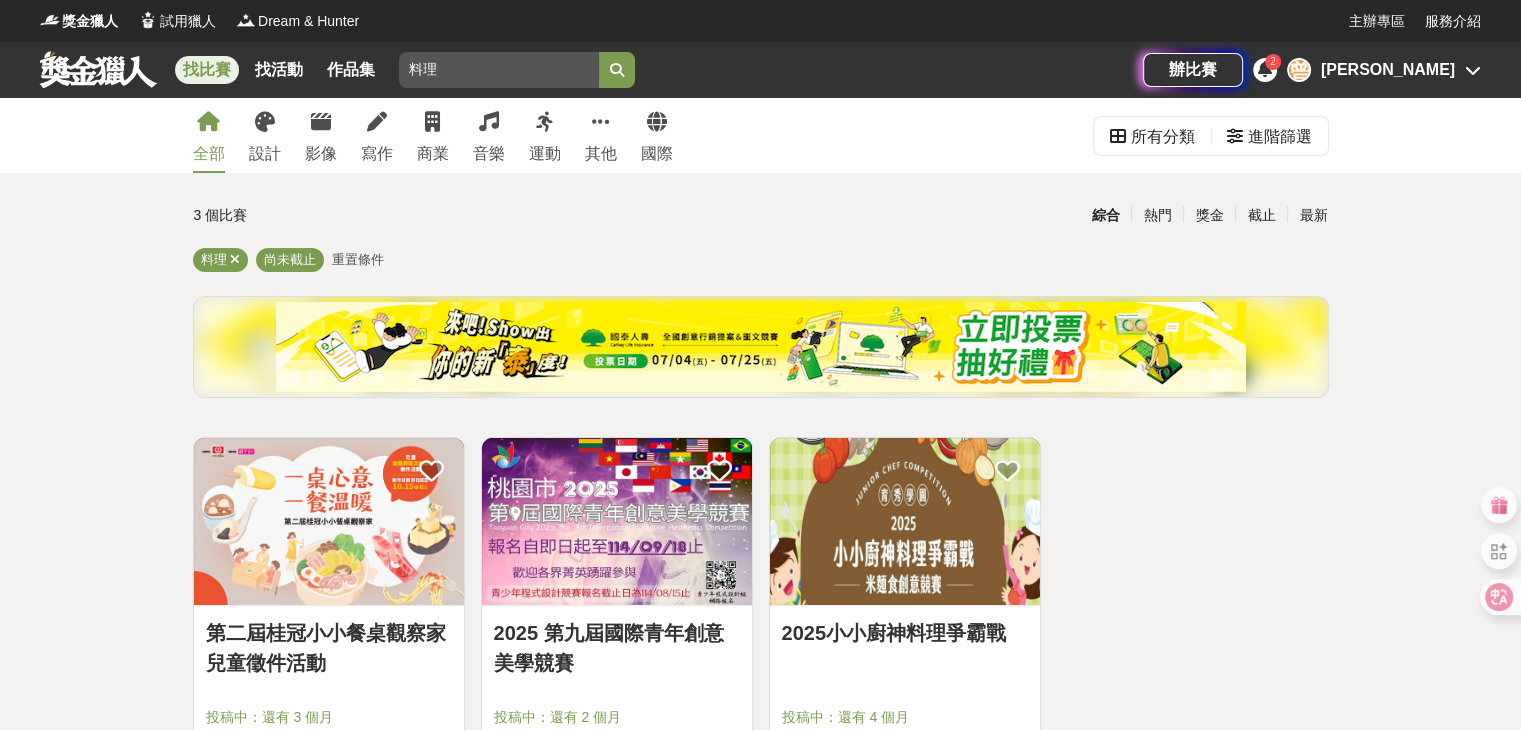 click at bounding box center (329, 521) 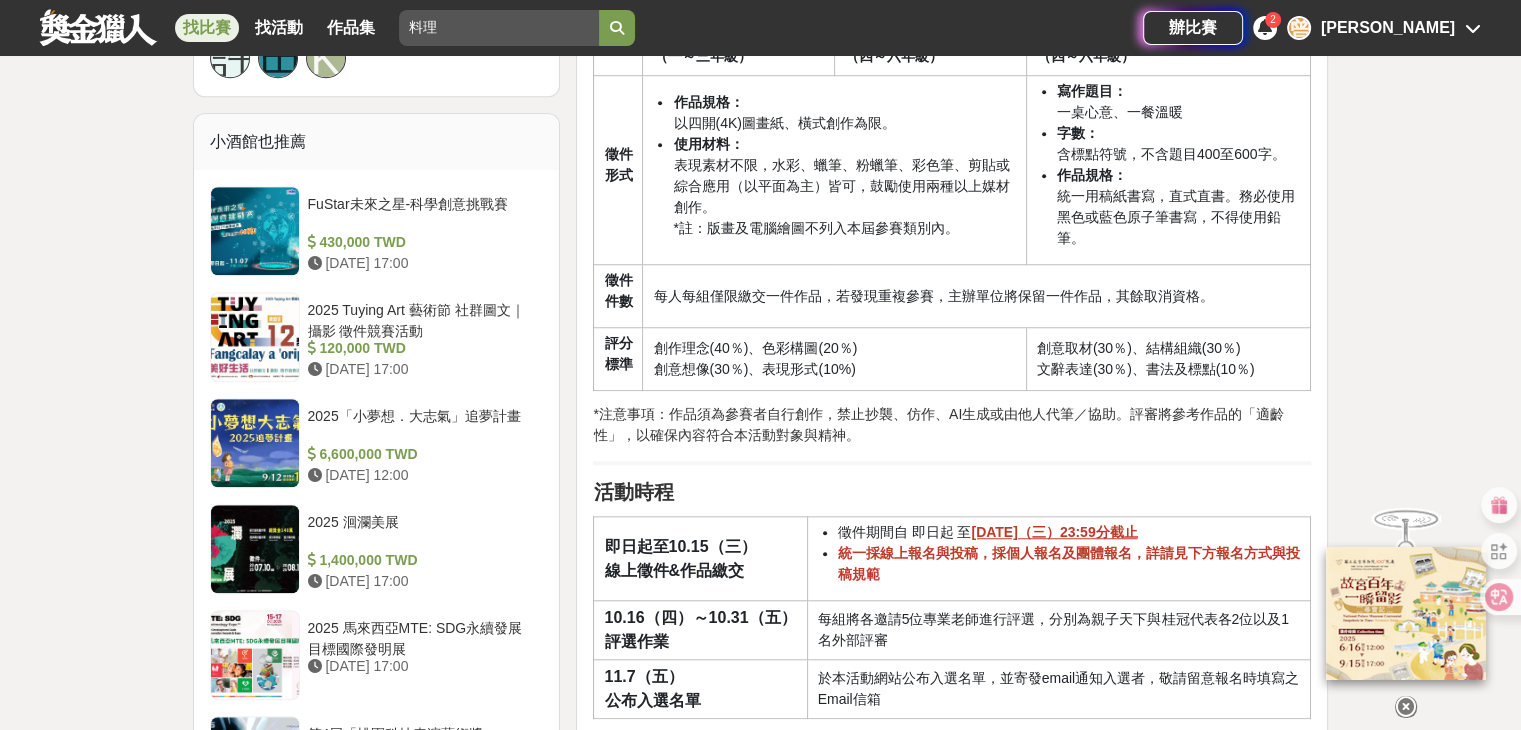 scroll, scrollTop: 400, scrollLeft: 0, axis: vertical 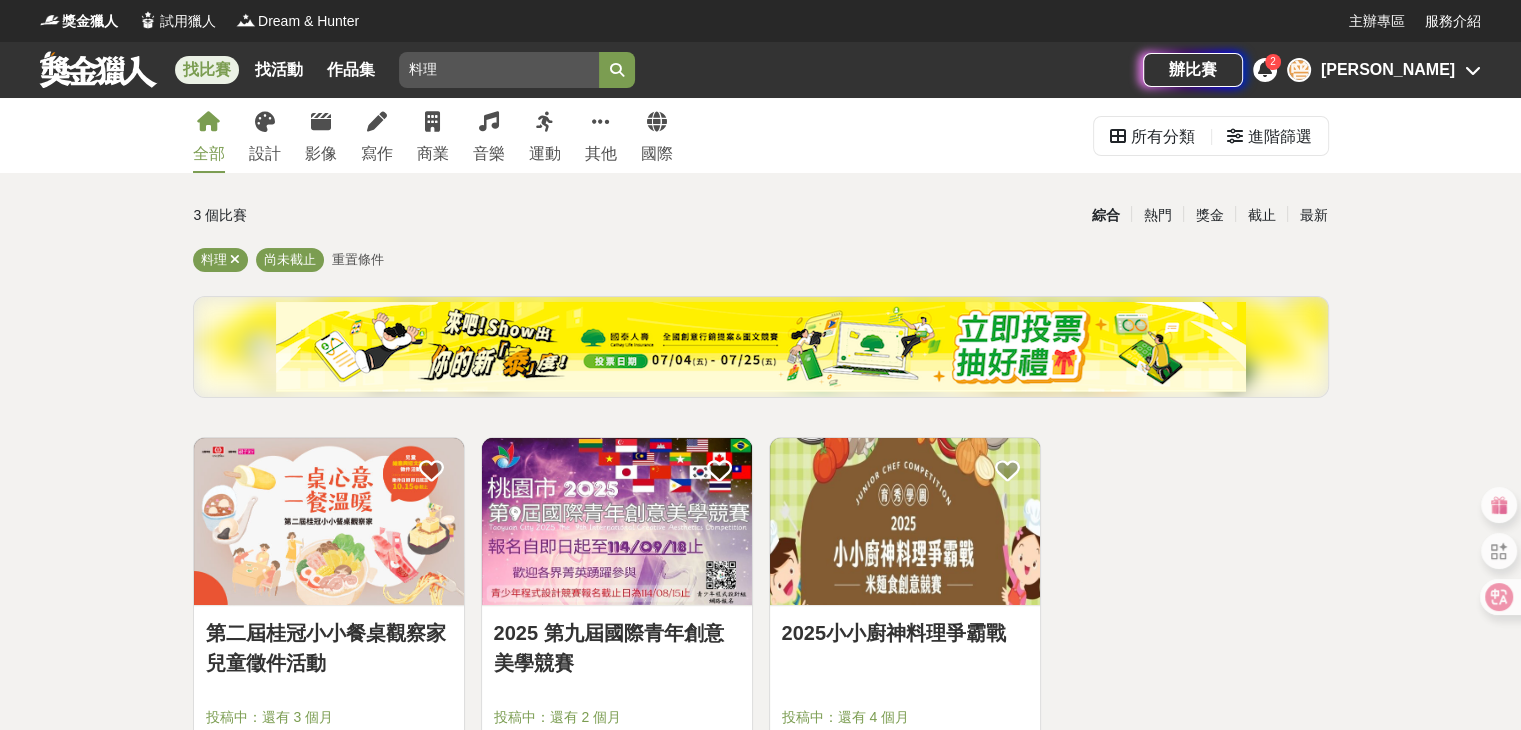 click at bounding box center (905, 521) 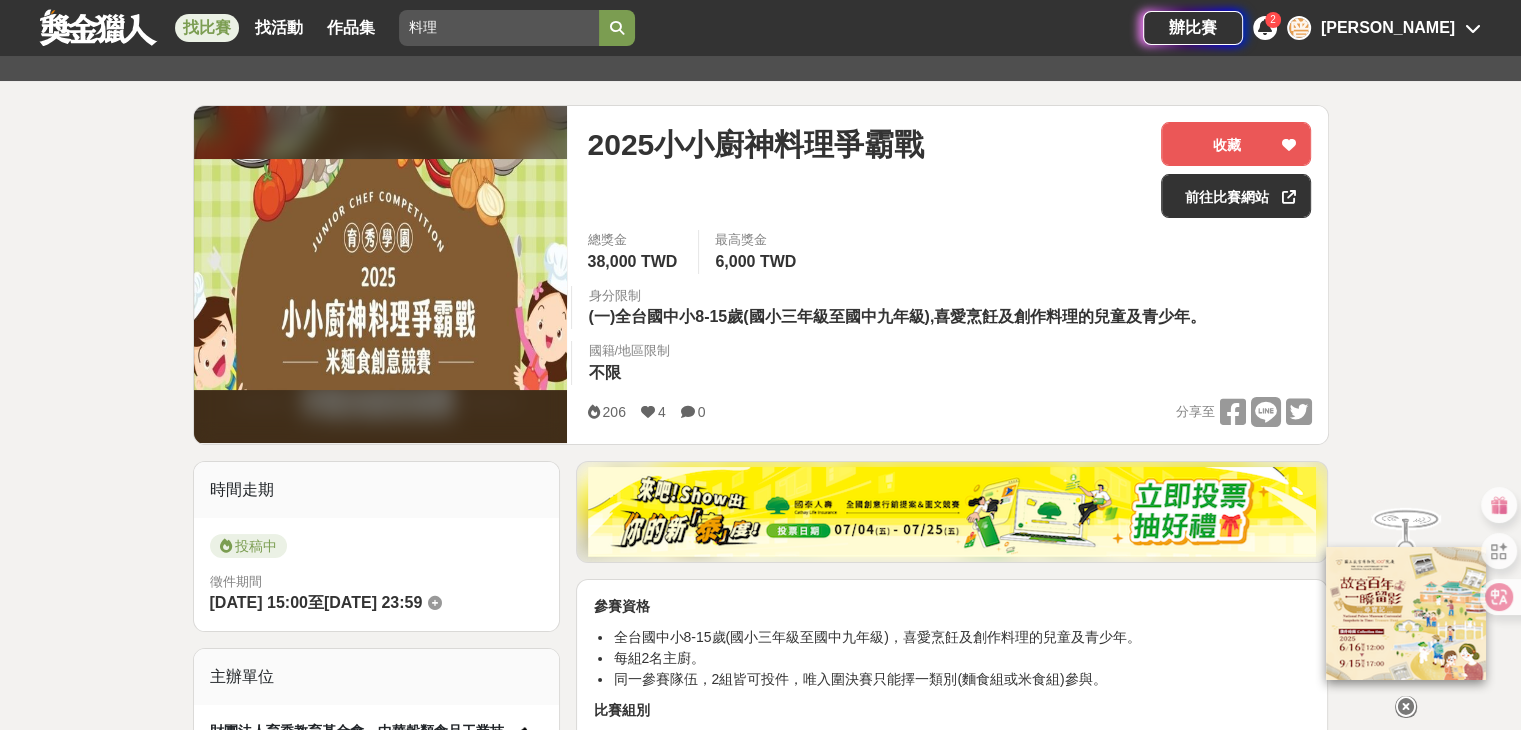 scroll, scrollTop: 400, scrollLeft: 0, axis: vertical 